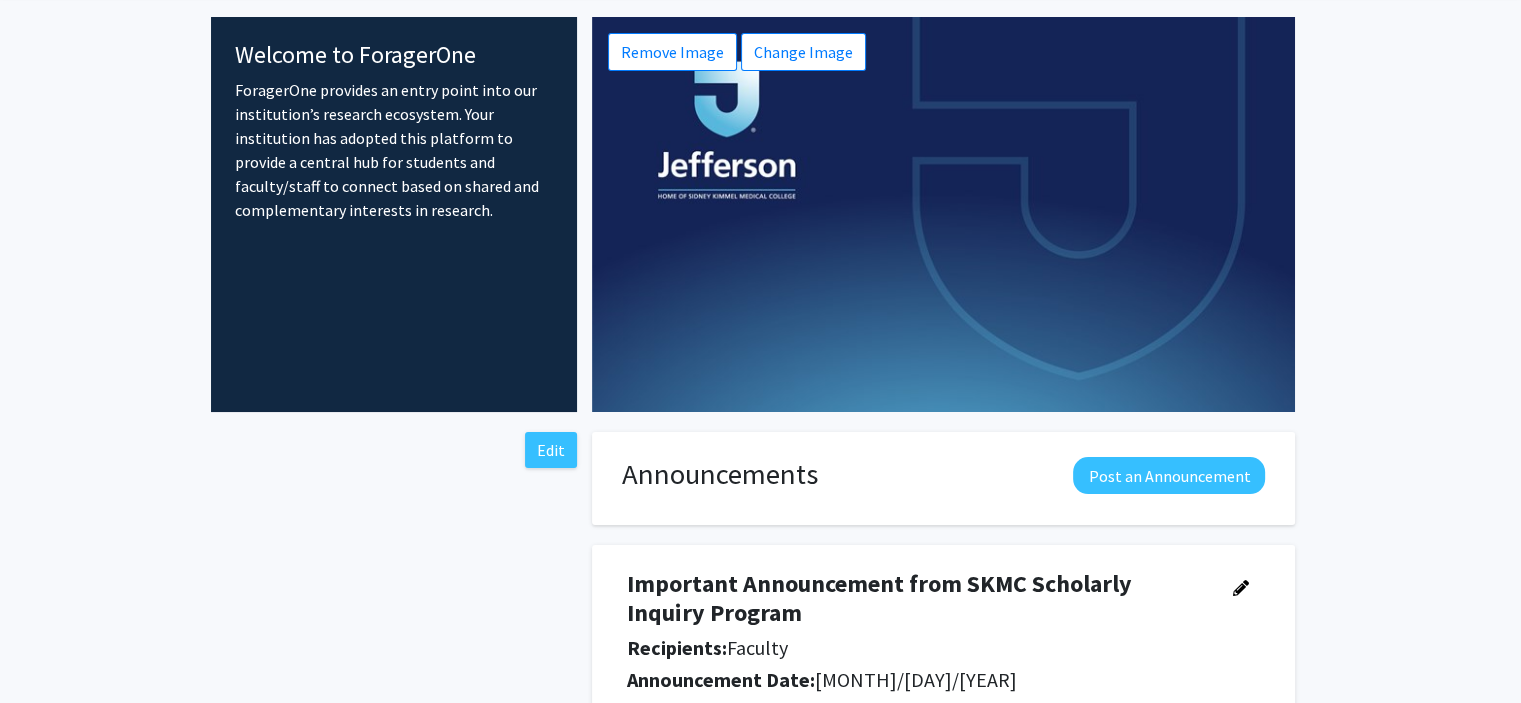 scroll, scrollTop: 0, scrollLeft: 0, axis: both 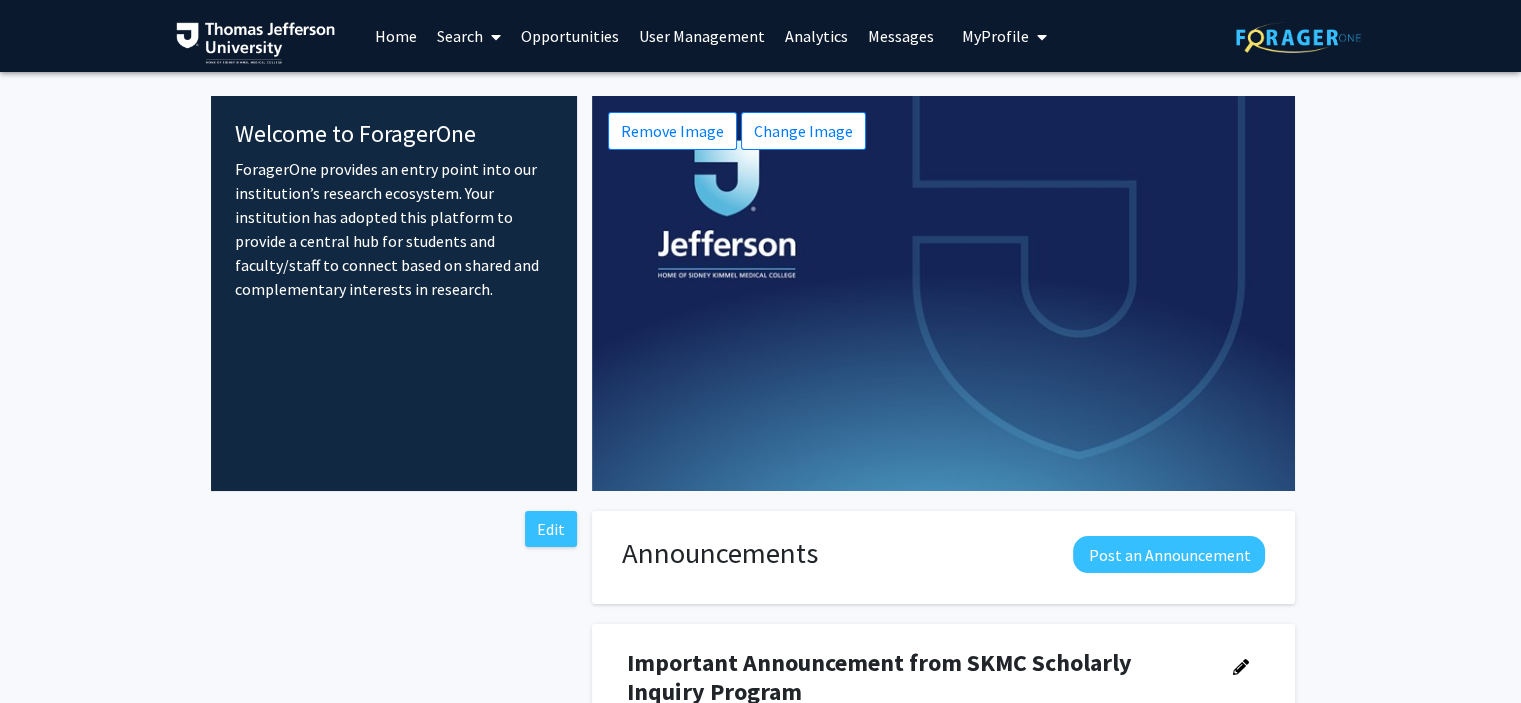 click on "Home" at bounding box center [396, 36] 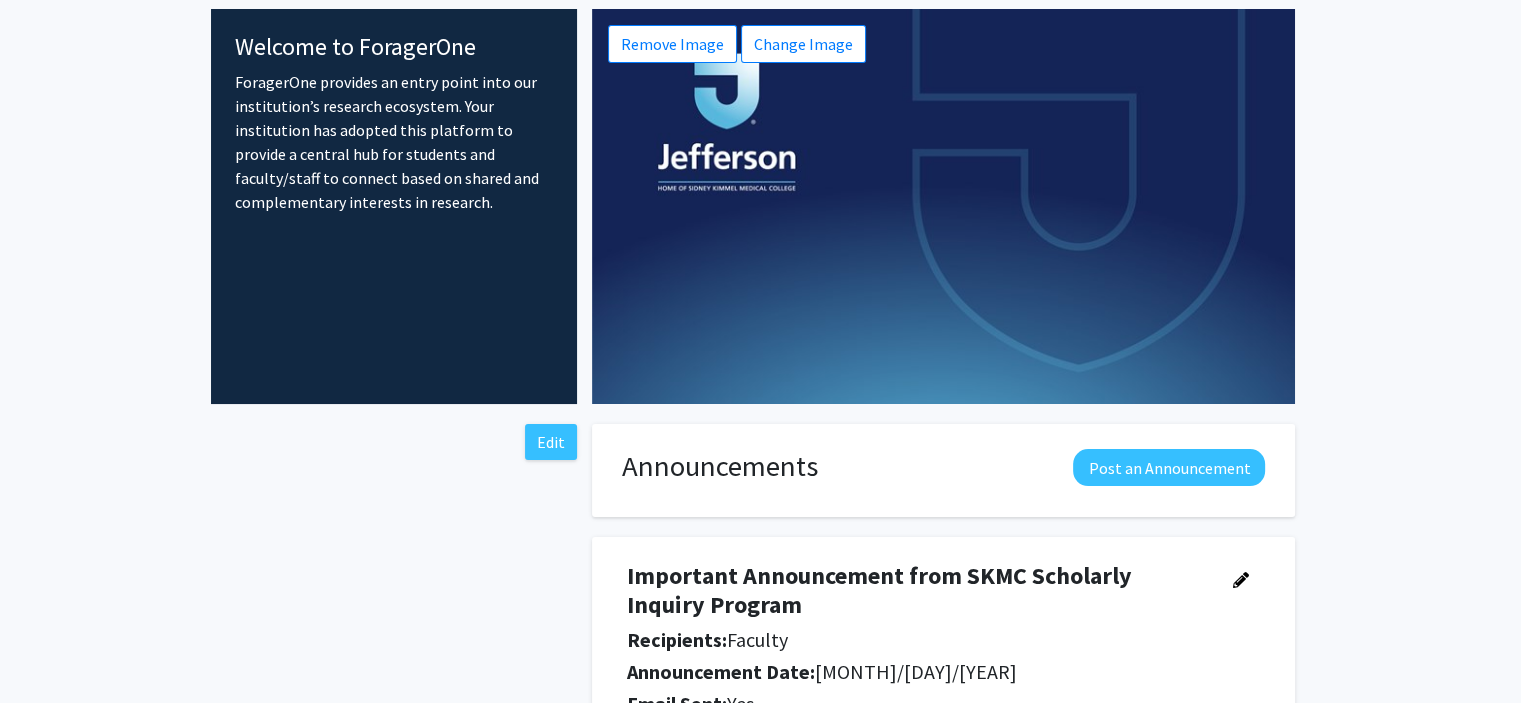 scroll, scrollTop: 0, scrollLeft: 0, axis: both 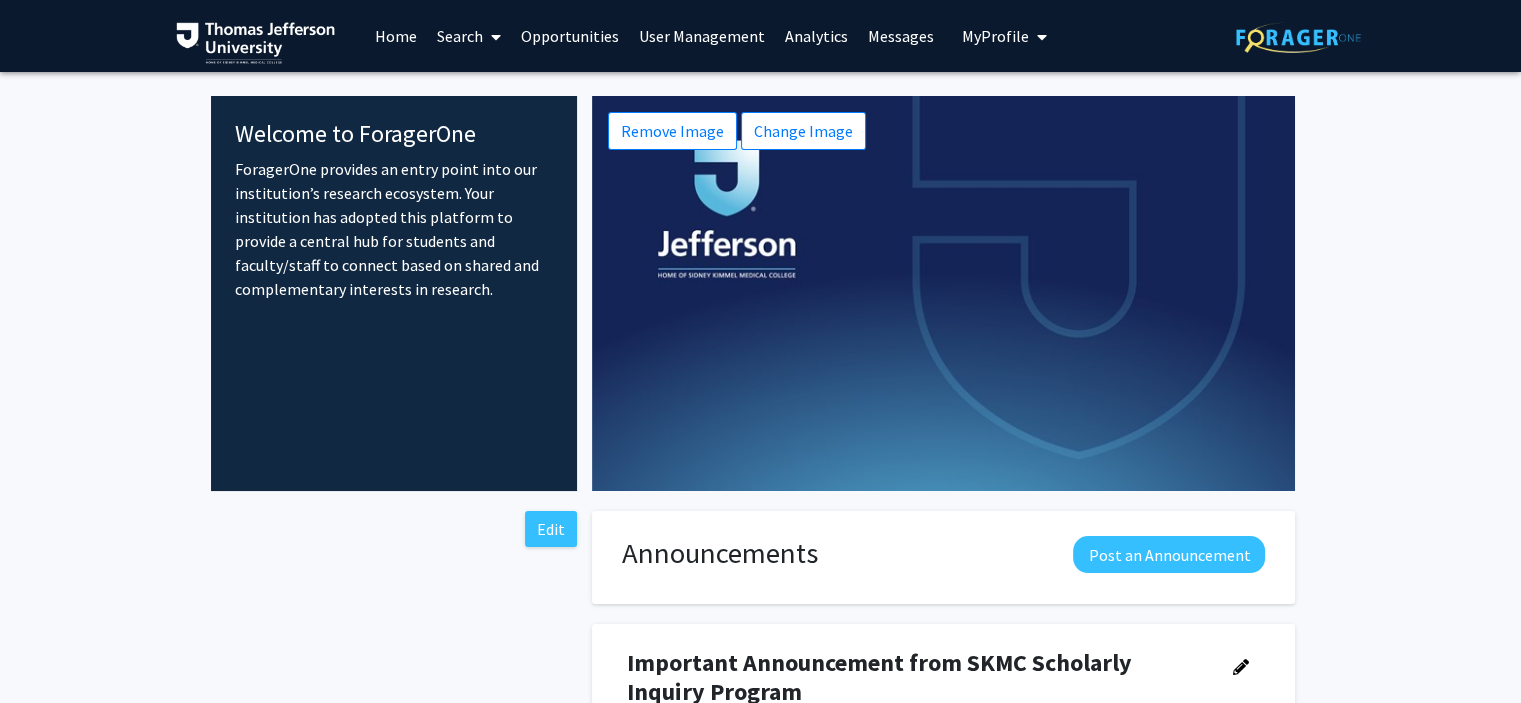 click at bounding box center (492, 37) 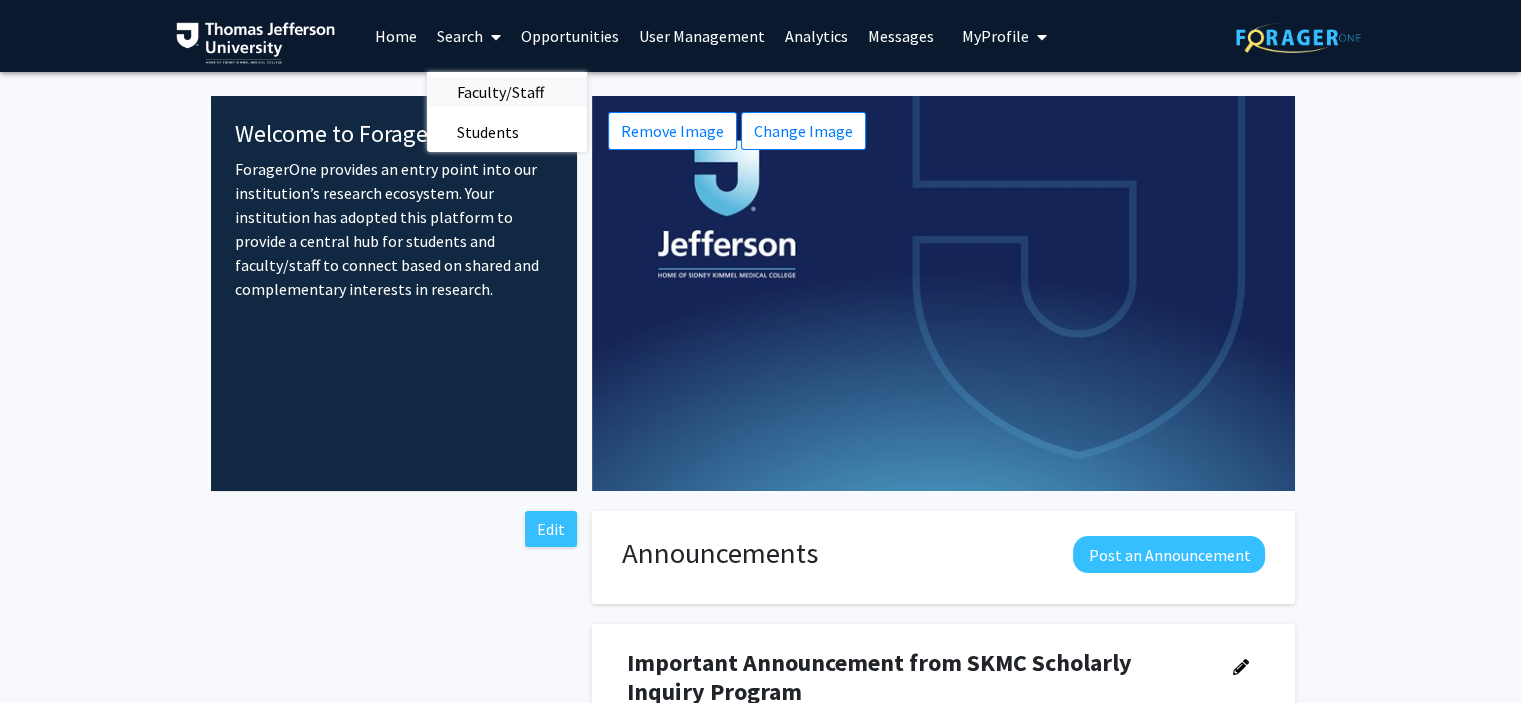 click on "Faculty/Staff" at bounding box center [500, 92] 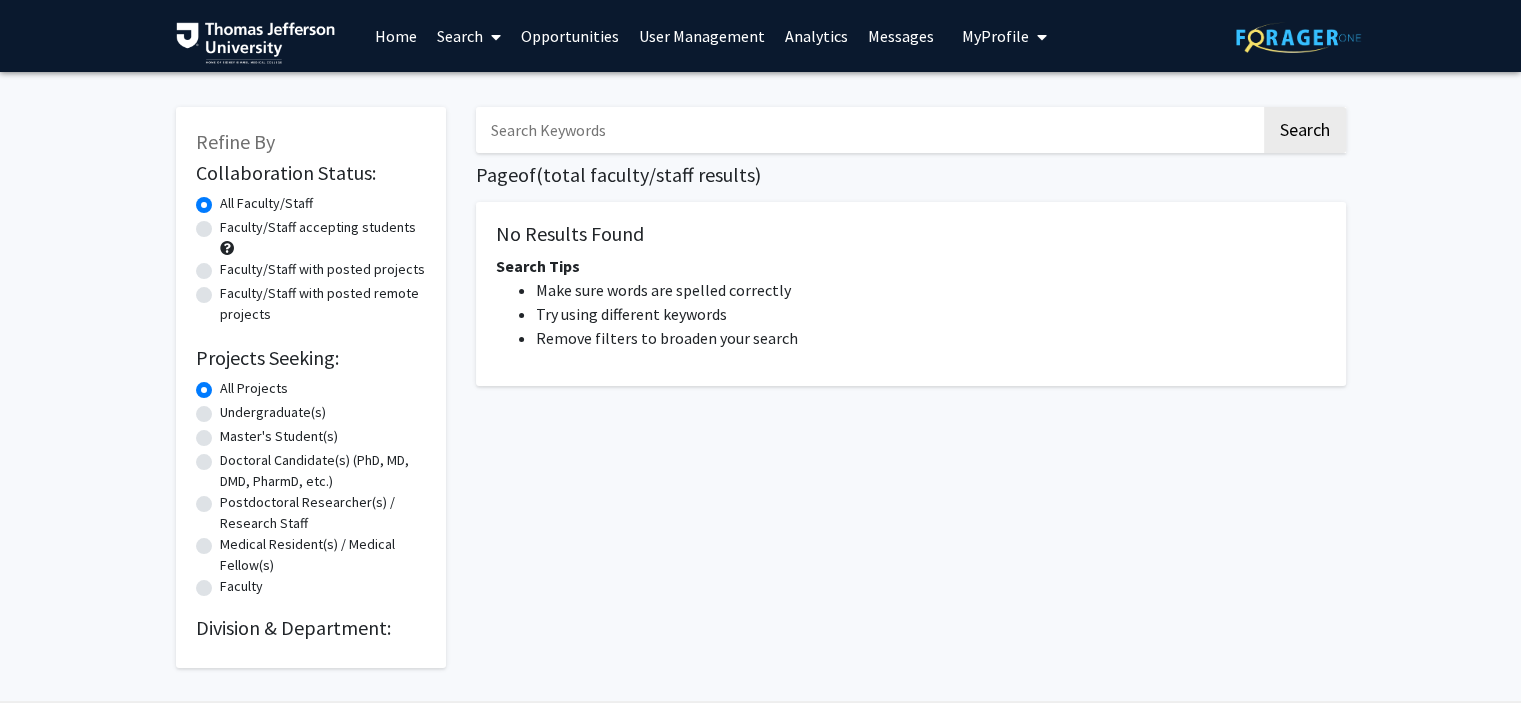 click at bounding box center [492, 37] 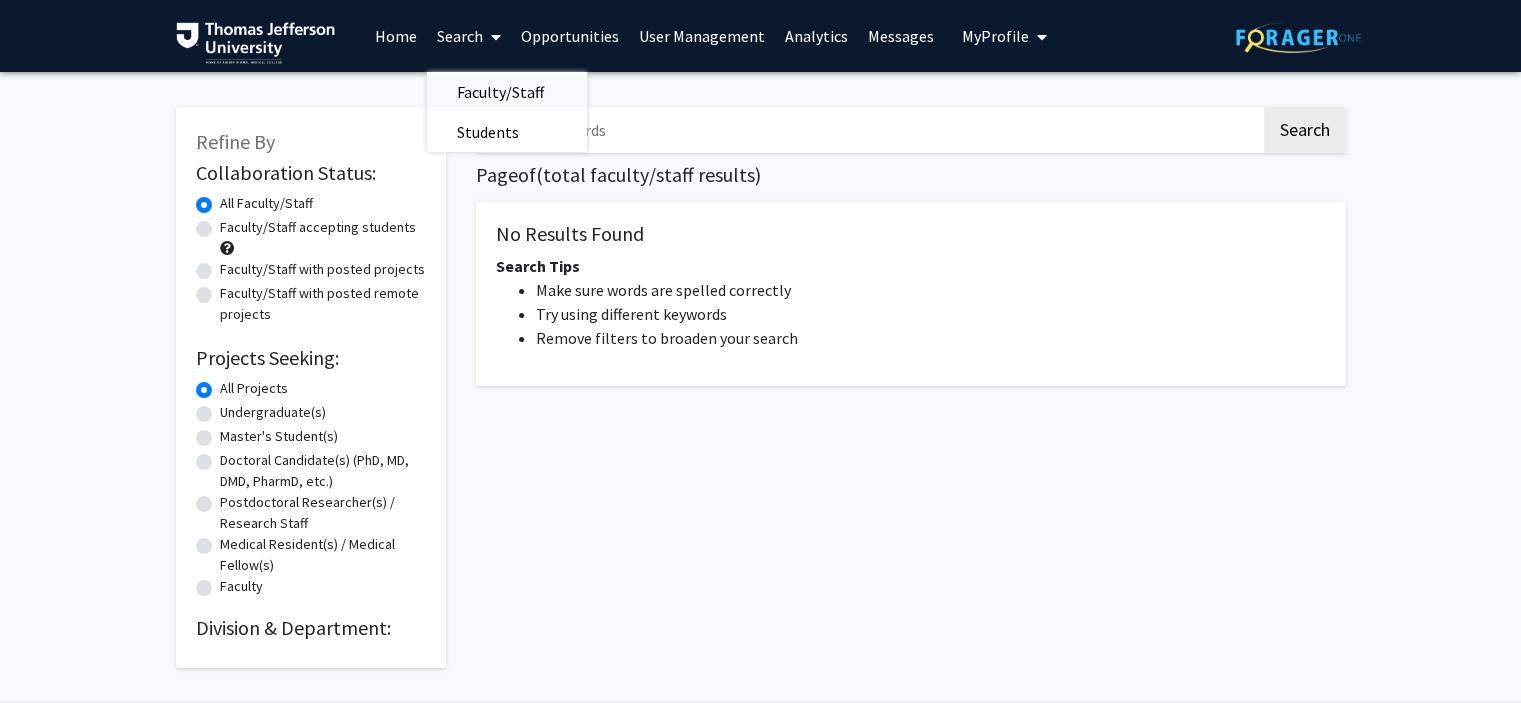 click on "Faculty/Staff" at bounding box center (500, 92) 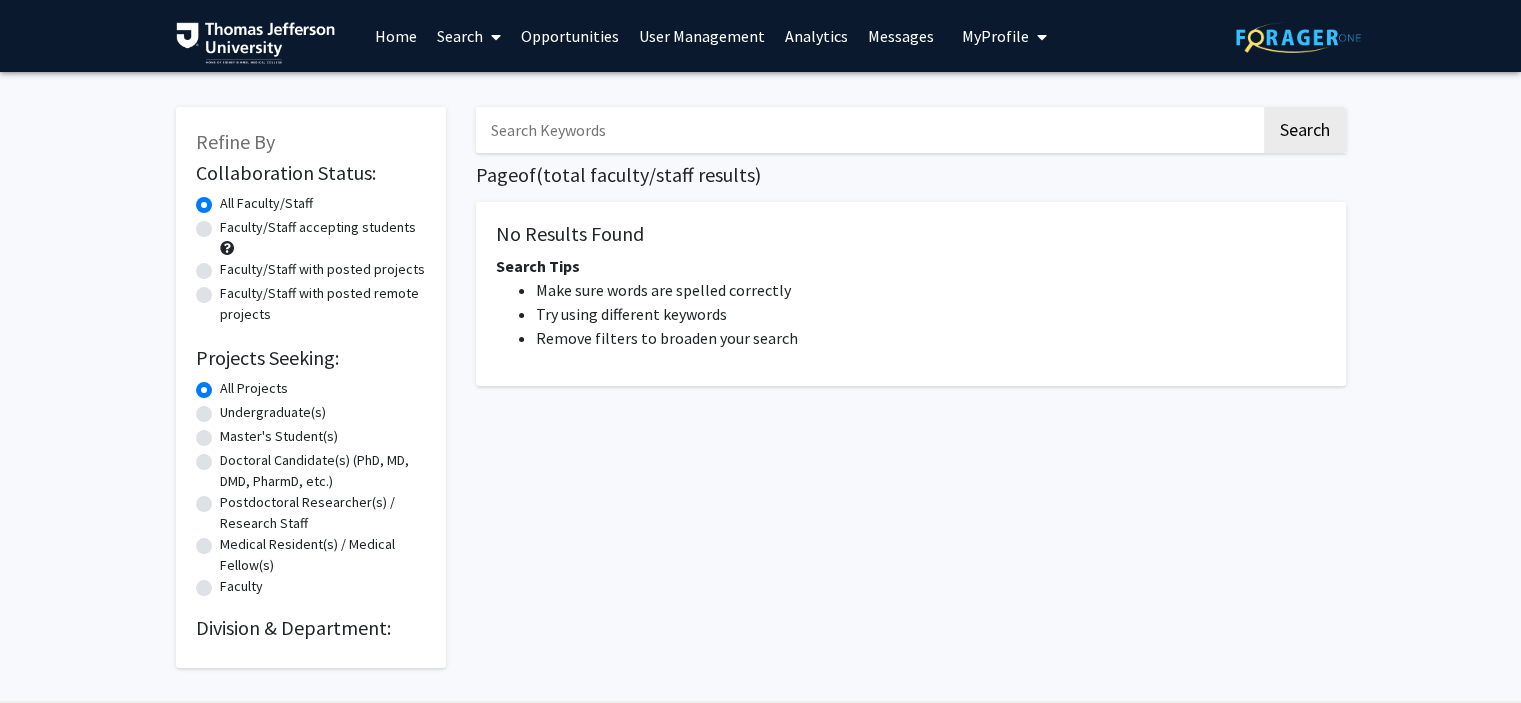 click at bounding box center (868, 130) 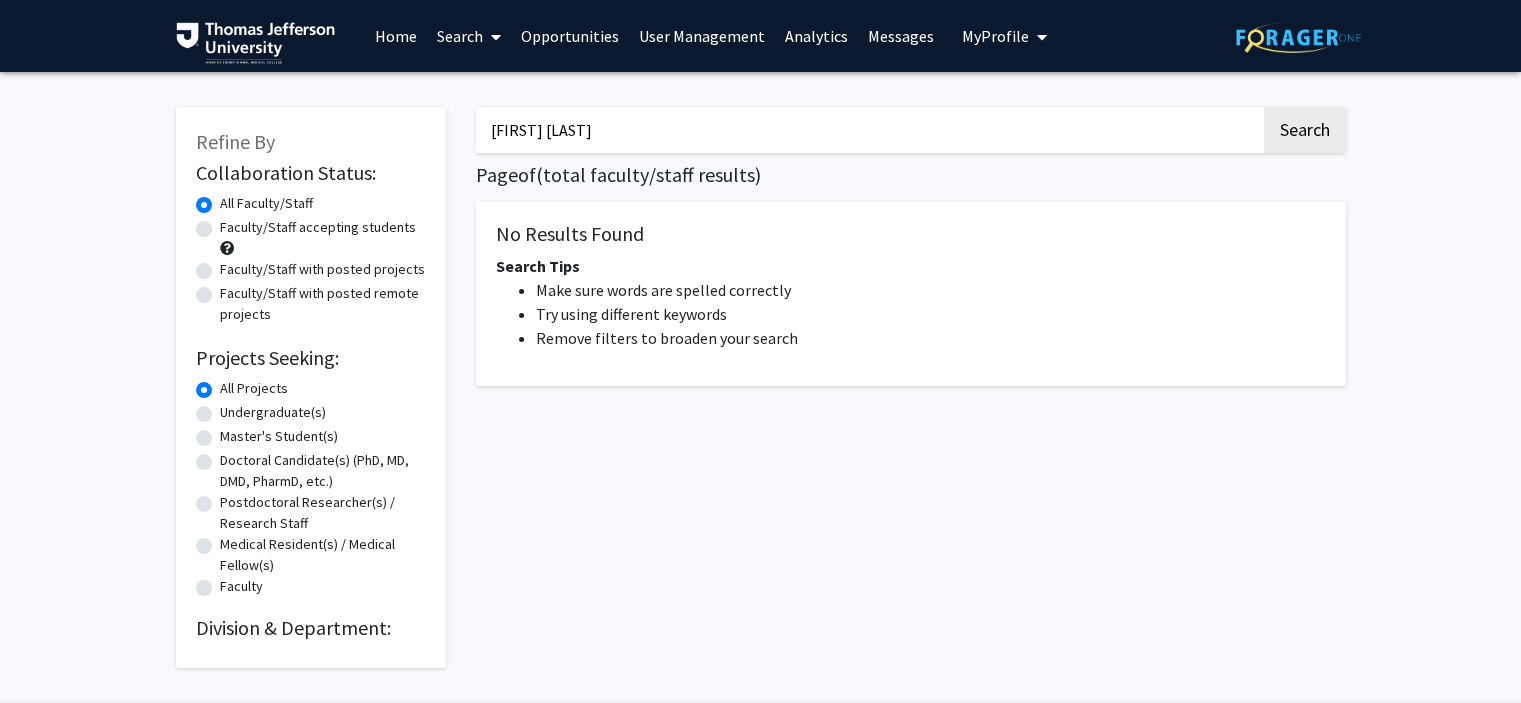 type on "[FIRST] [LAST]" 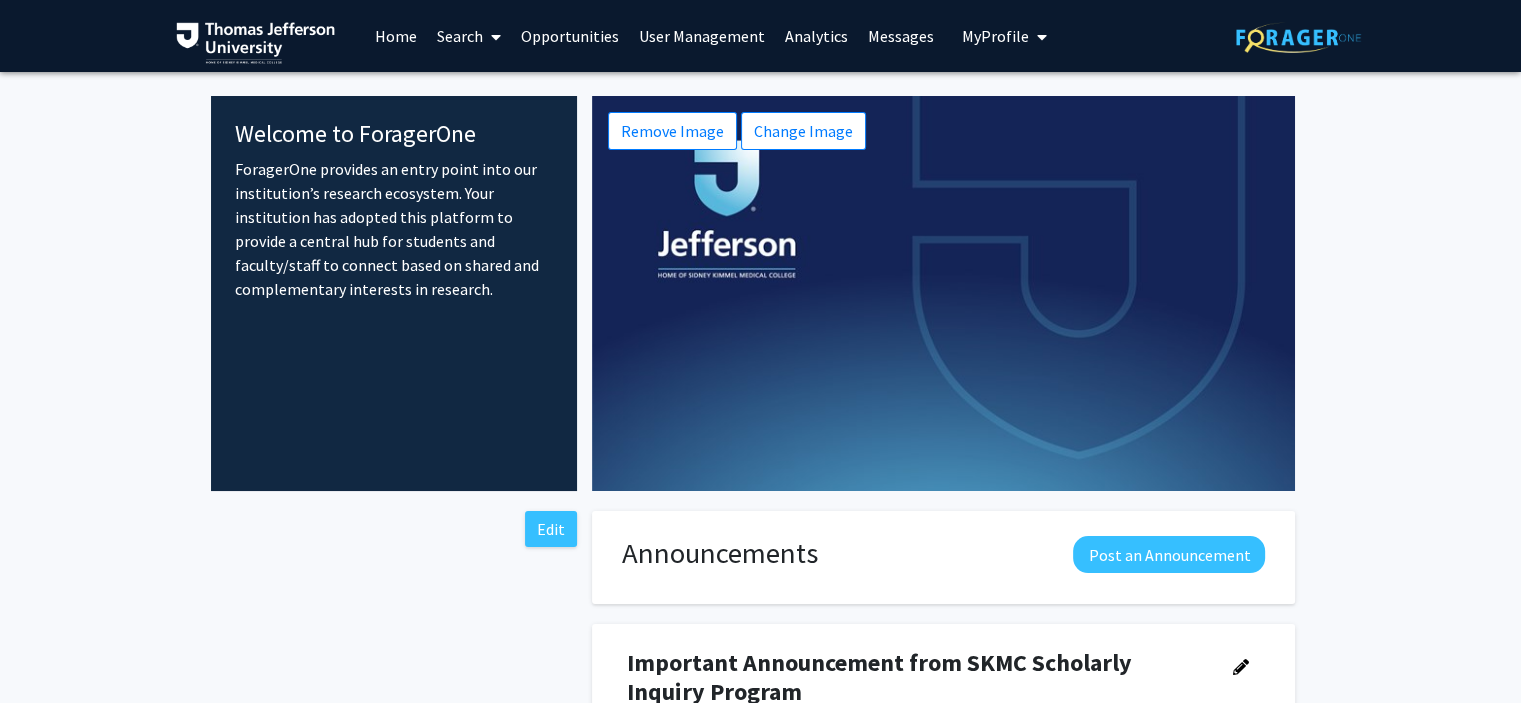 click on "My   Profile" at bounding box center [995, 36] 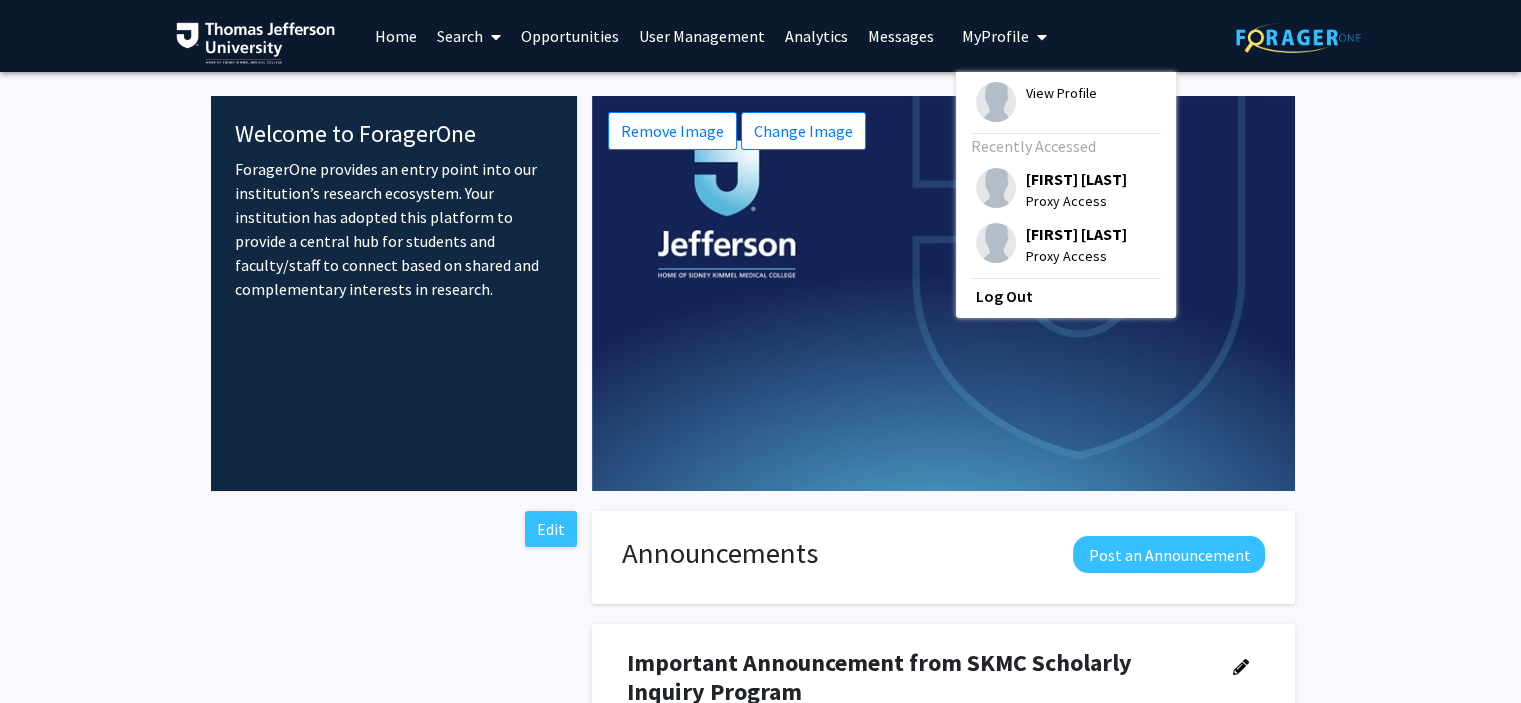 click at bounding box center [1038, 37] 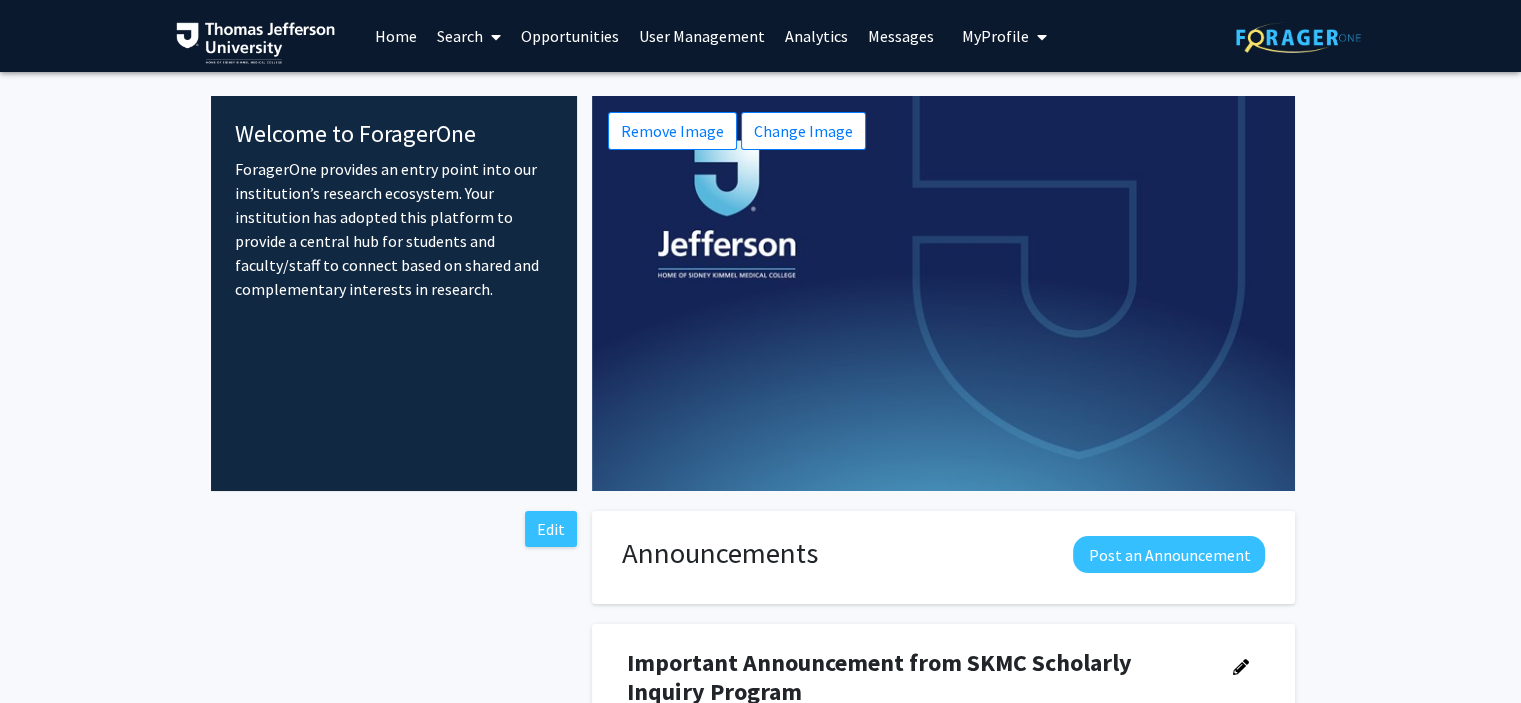 click on "My   Profile" at bounding box center [995, 36] 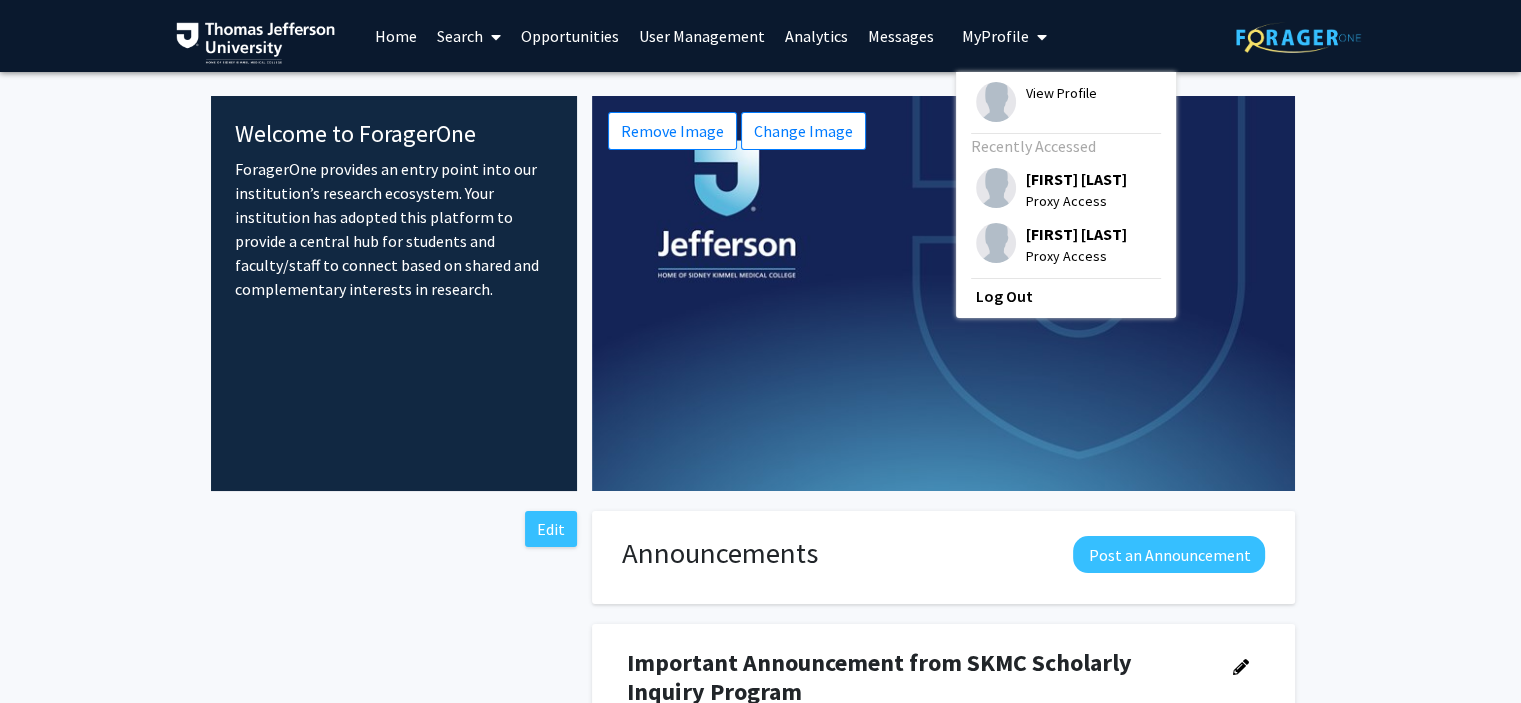 click on "View Profile" at bounding box center (1061, 93) 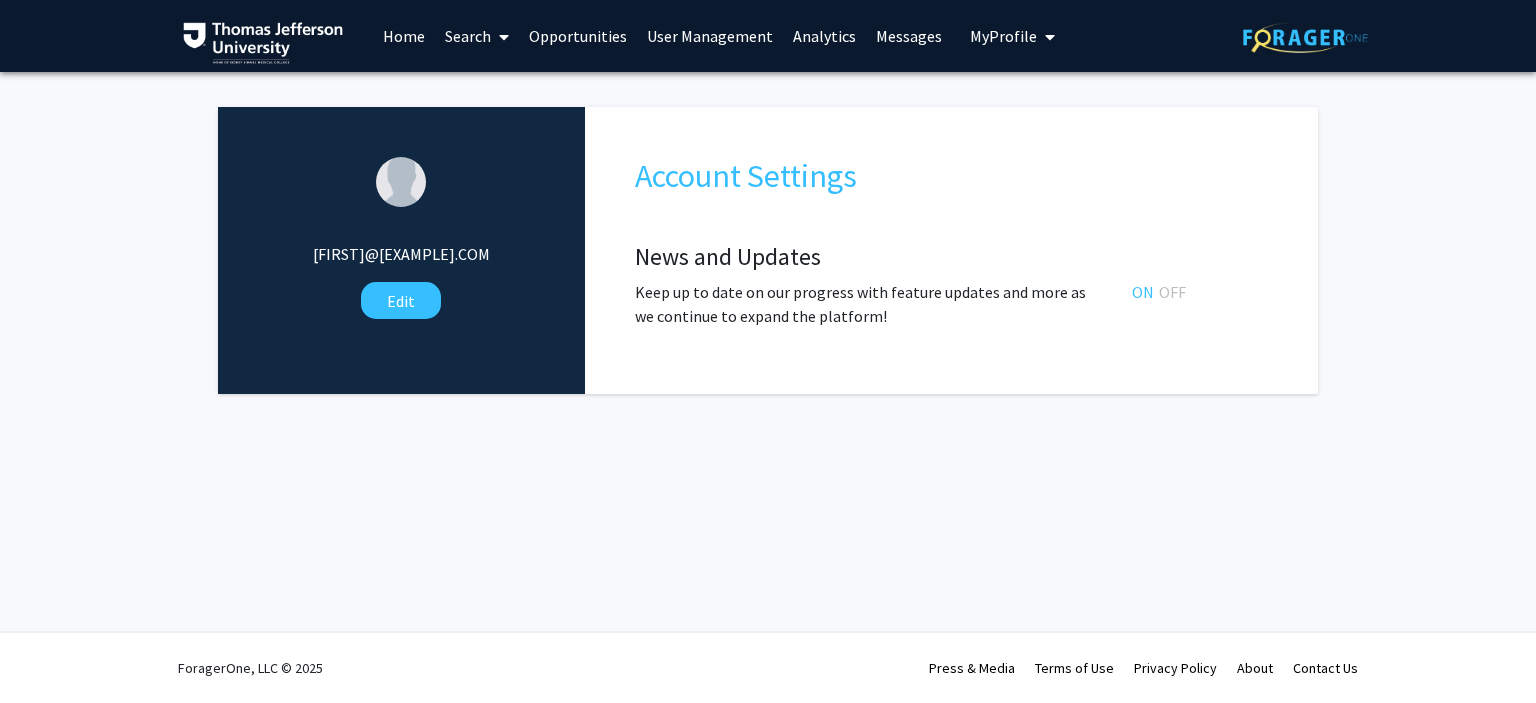 click on "Analytics" at bounding box center (824, 36) 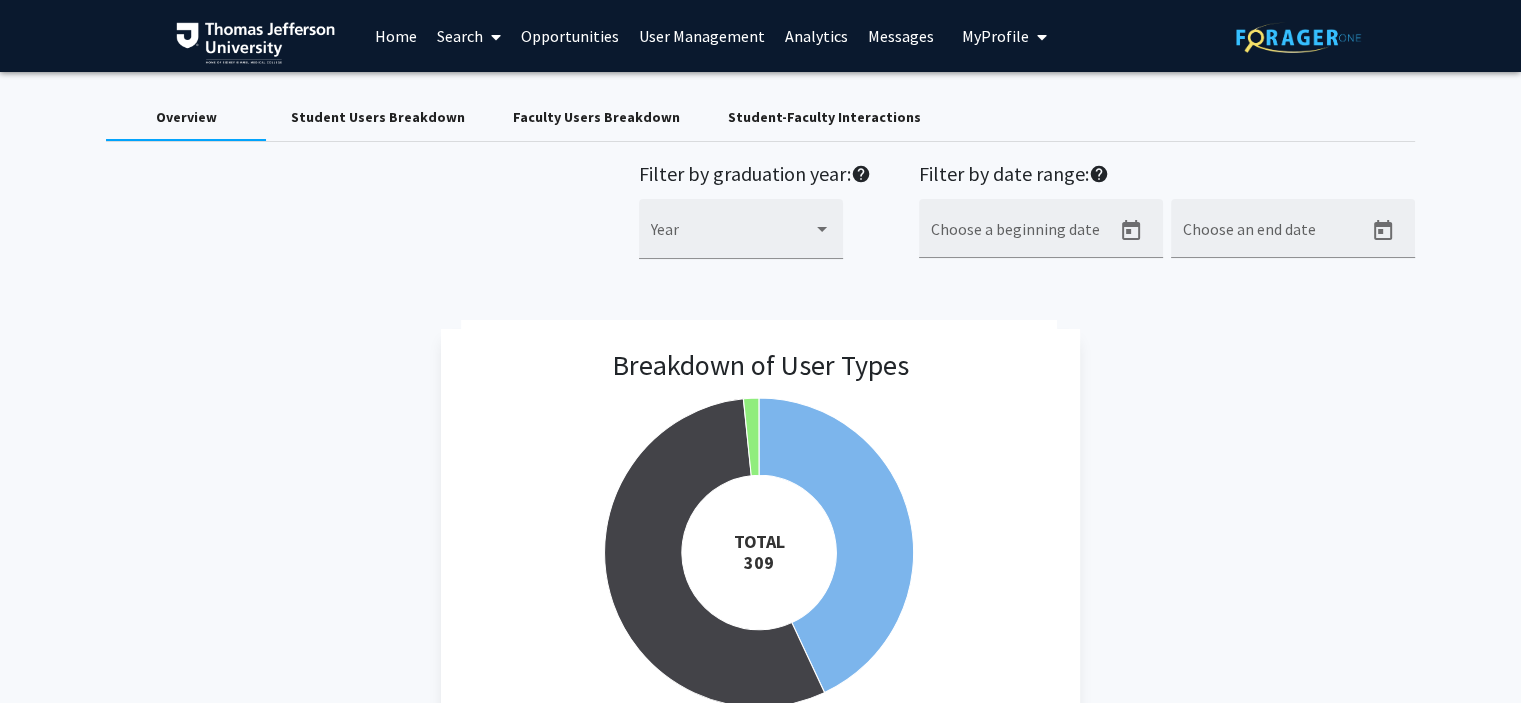 click on "Search" at bounding box center [469, 36] 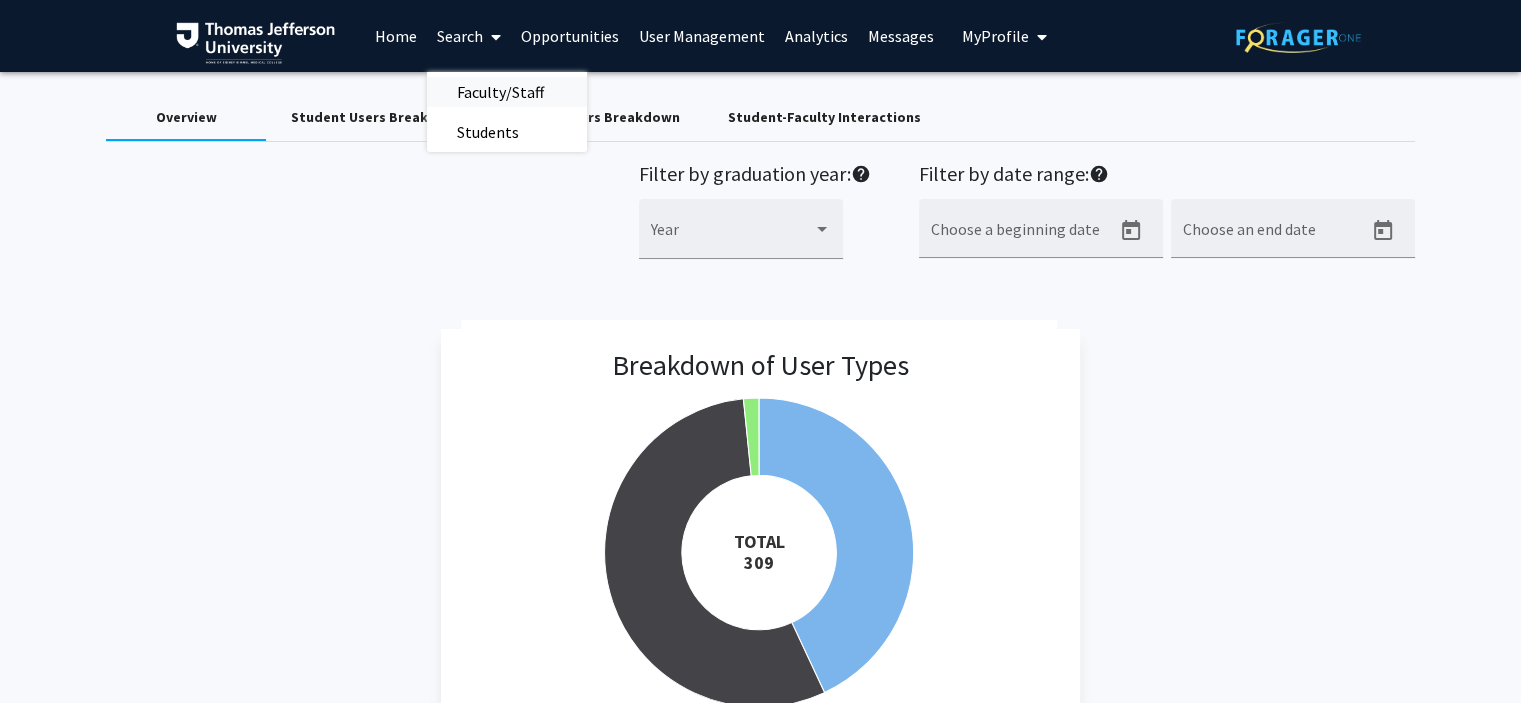 click on "Faculty/Staff" at bounding box center (500, 92) 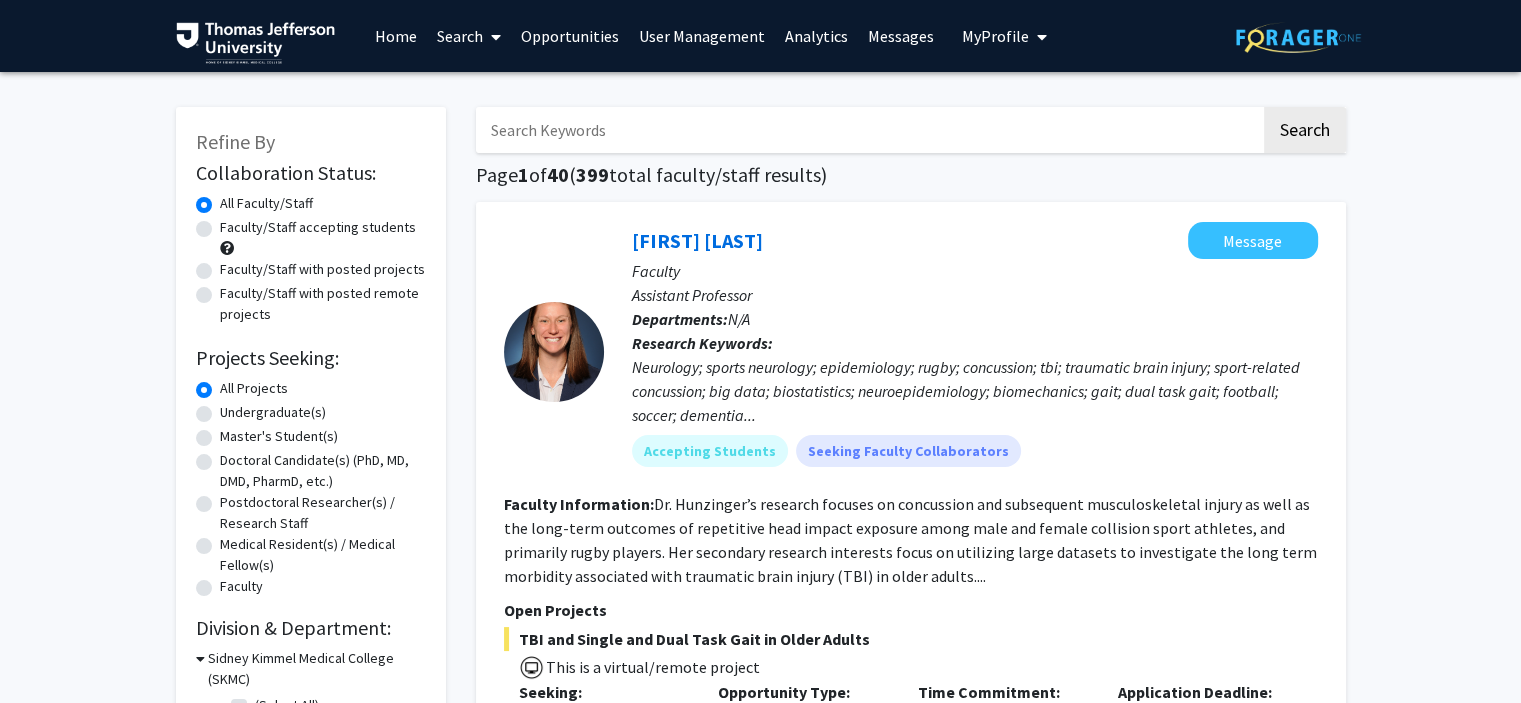 click at bounding box center (868, 130) 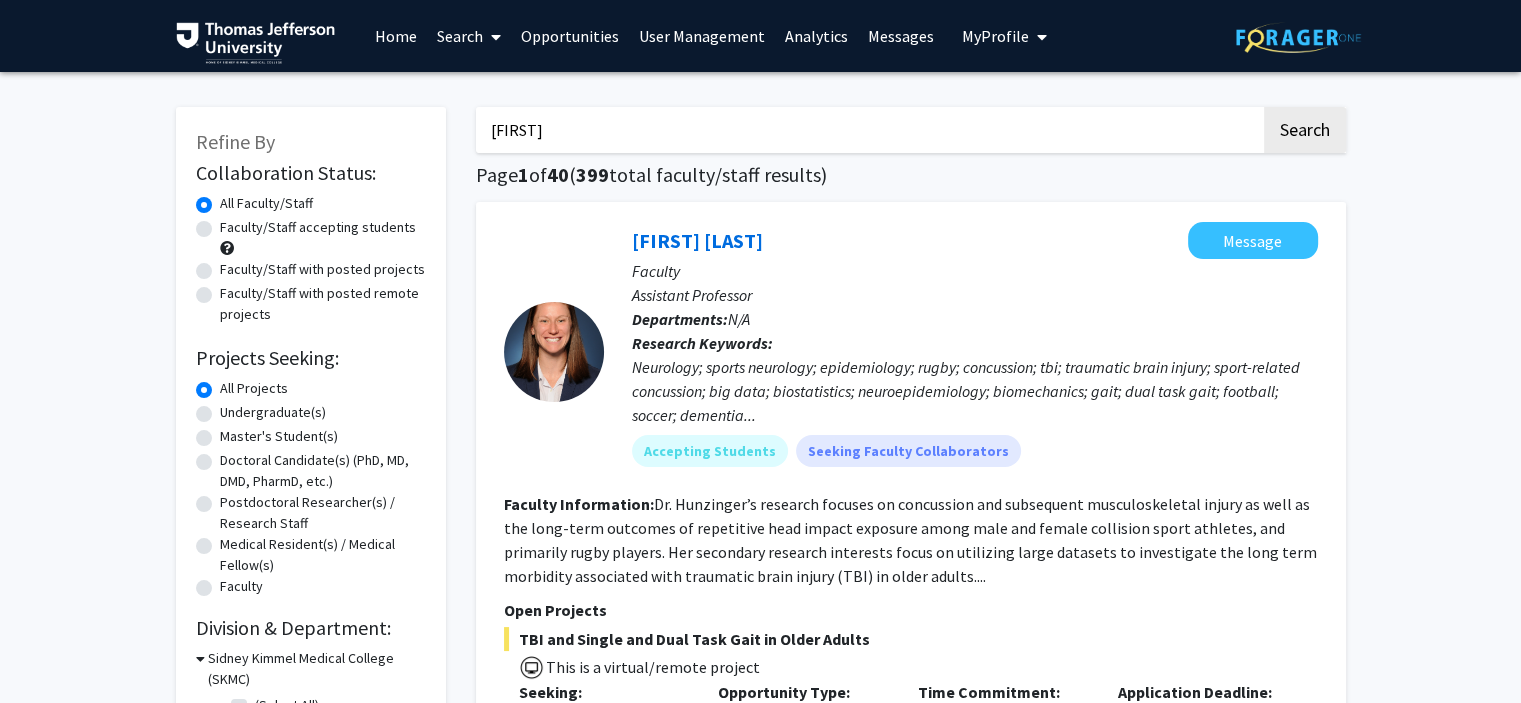 type on "[FIRST]" 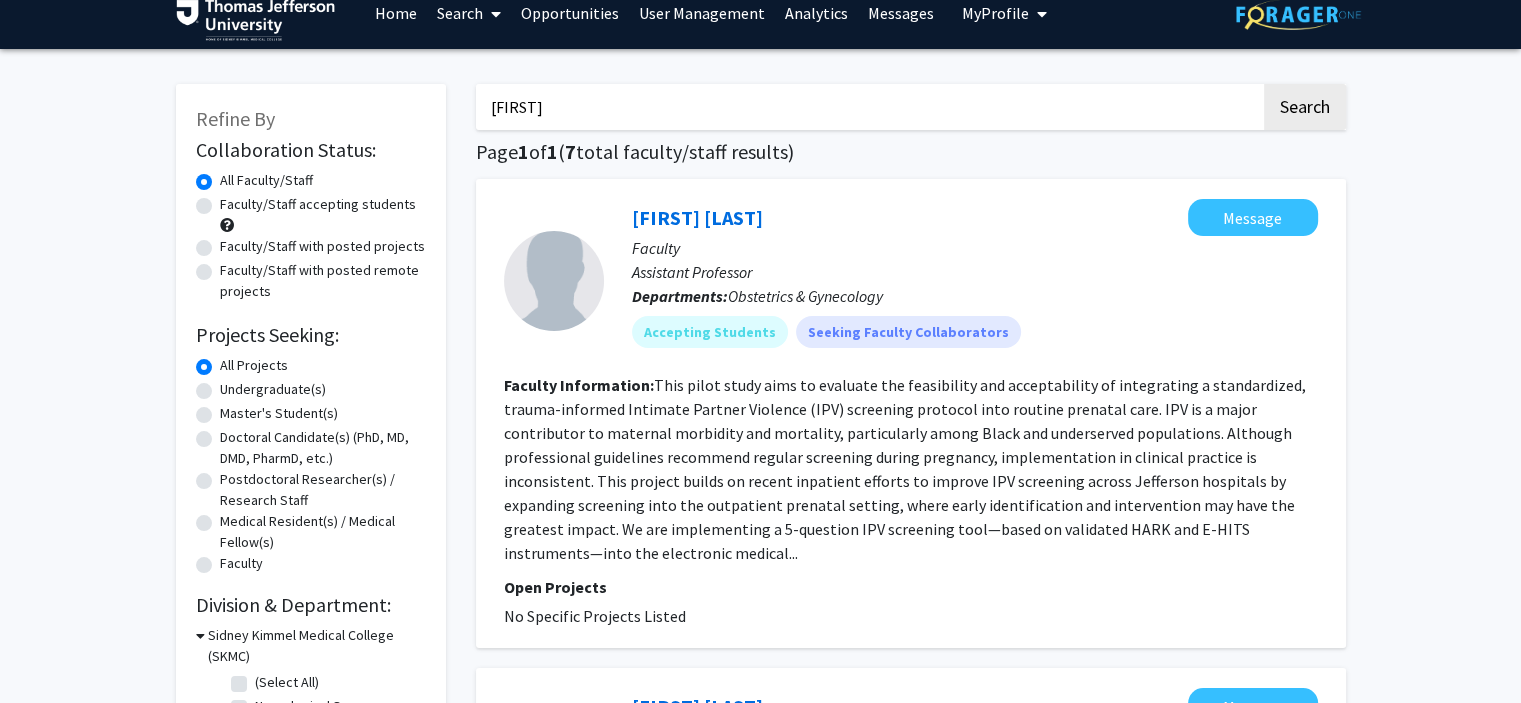 scroll, scrollTop: 0, scrollLeft: 0, axis: both 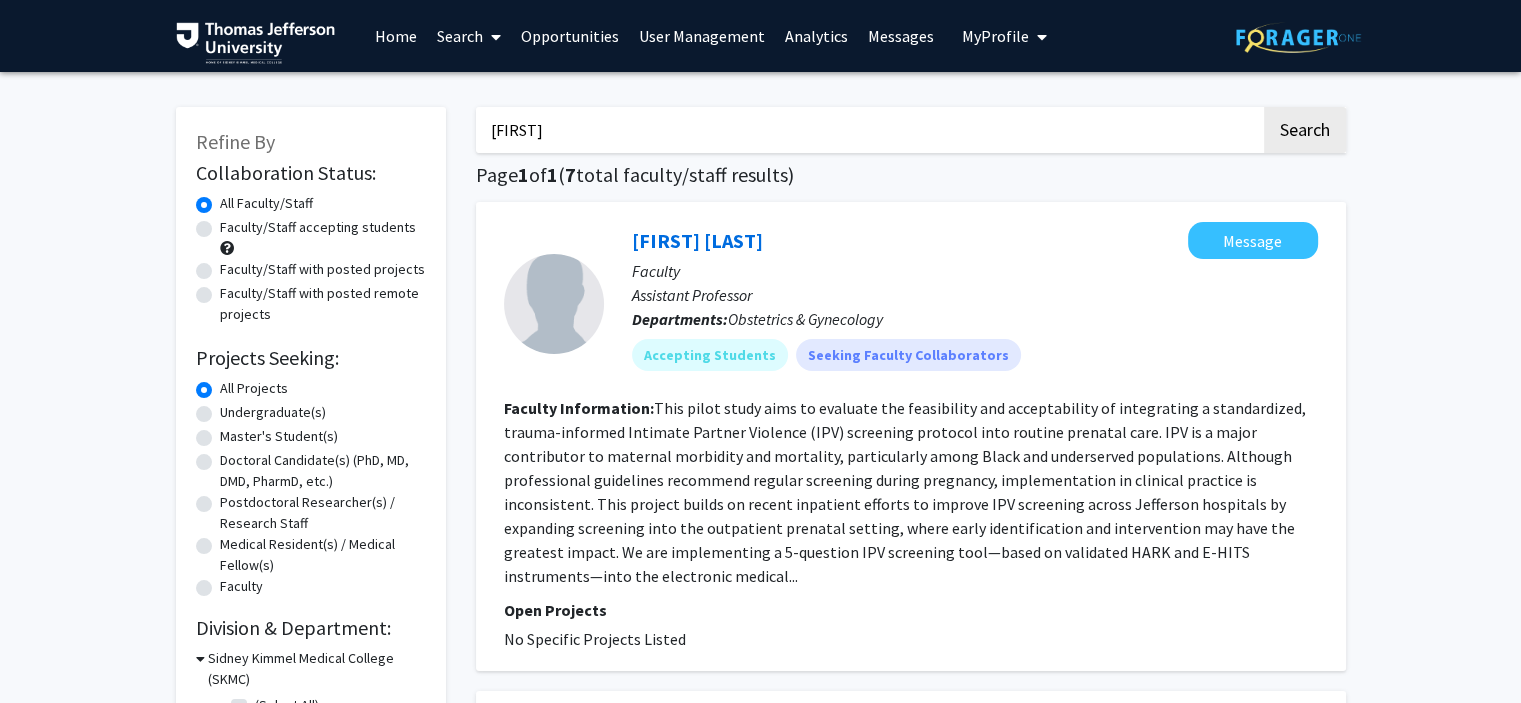 click on "This pilot study aims to evaluate the feasibility and acceptability of integrating a standardized, trauma-informed Intimate Partner Violence (IPV) screening protocol into routine prenatal care. IPV is a major contributor to maternal morbidity and mortality, particularly among Black and underserved populations. Although professional guidelines recommend regular screening during pregnancy, implementation in clinical practice is inconsistent. This project builds on recent inpatient efforts to improve IPV screening across Jefferson hospitals by expanding screening into the outpatient prenatal setting, where early identification and intervention may have the greatest impact. We are implementing a 5-question IPV screening tool—based on validated HARK and E-HITS instruments—into the electronic medical..." 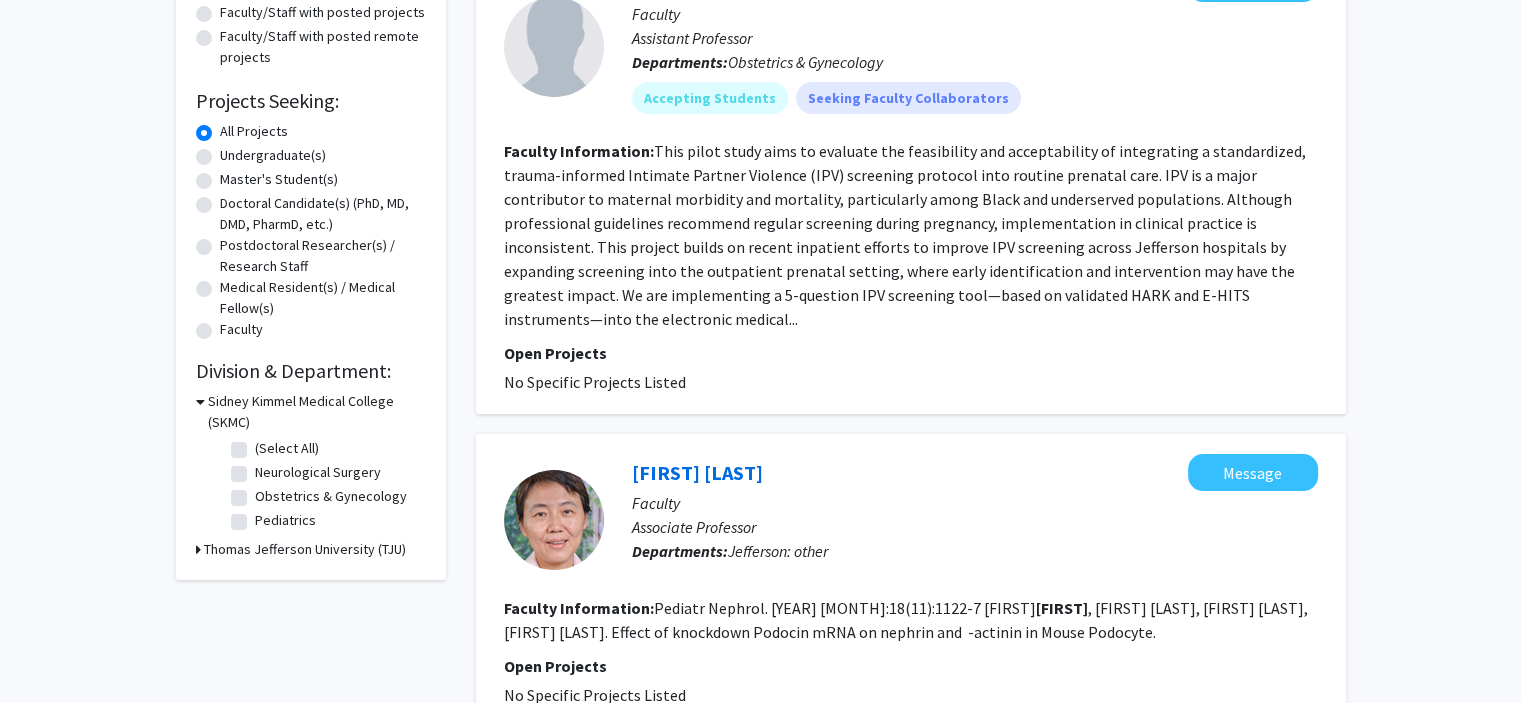scroll, scrollTop: 0, scrollLeft: 0, axis: both 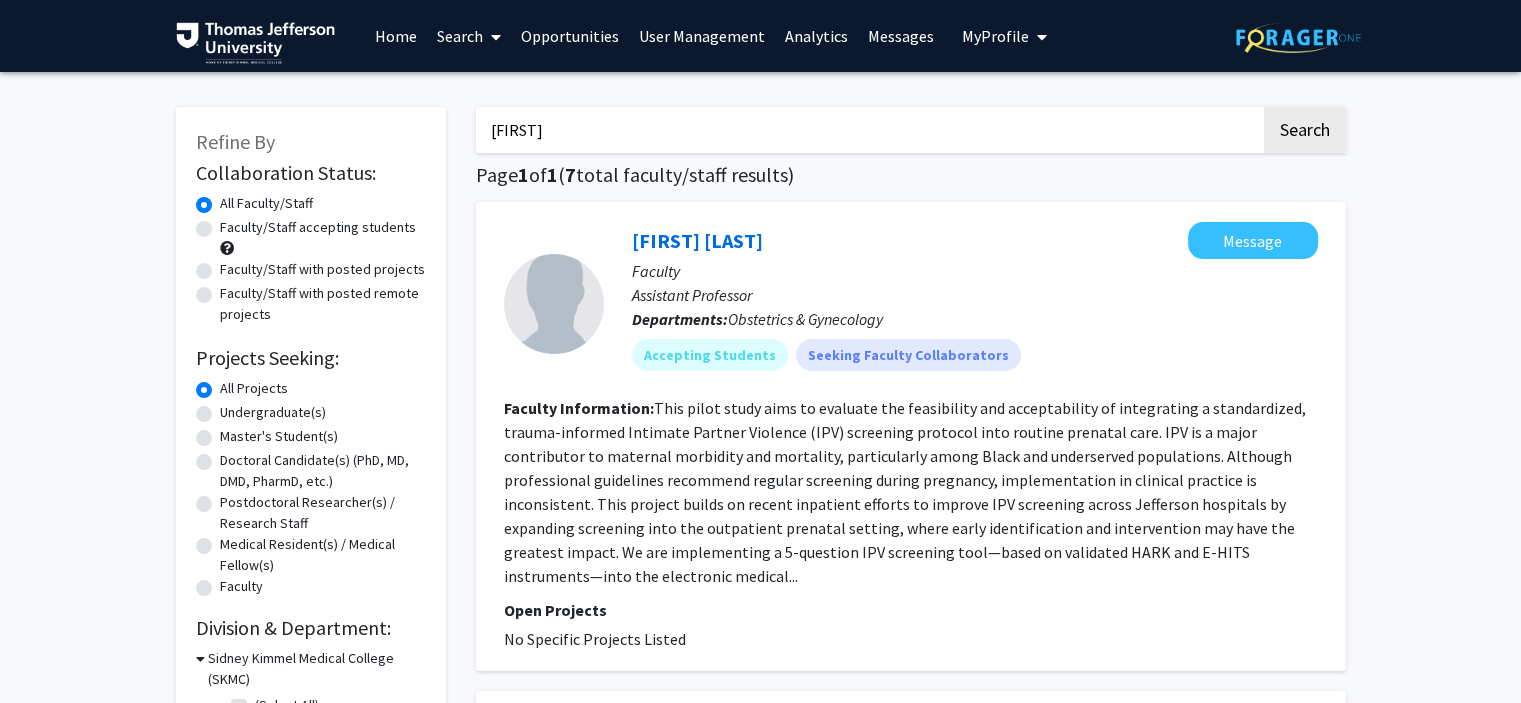 click on "This pilot study aims to evaluate the feasibility and acceptability of integrating a standardized, trauma-informed Intimate Partner Violence (IPV) screening protocol into routine prenatal care. IPV is a major contributor to maternal morbidity and mortality, particularly among Black and underserved populations. Although professional guidelines recommend regular screening during pregnancy, implementation in clinical practice is inconsistent. This project builds on recent inpatient efforts to improve IPV screening across Jefferson hospitals by expanding screening into the outpatient prenatal setting, where early identification and intervention may have the greatest impact. We are implementing a 5-question IPV screening tool—based on validated HARK and E-HITS instruments—into the electronic medical..." 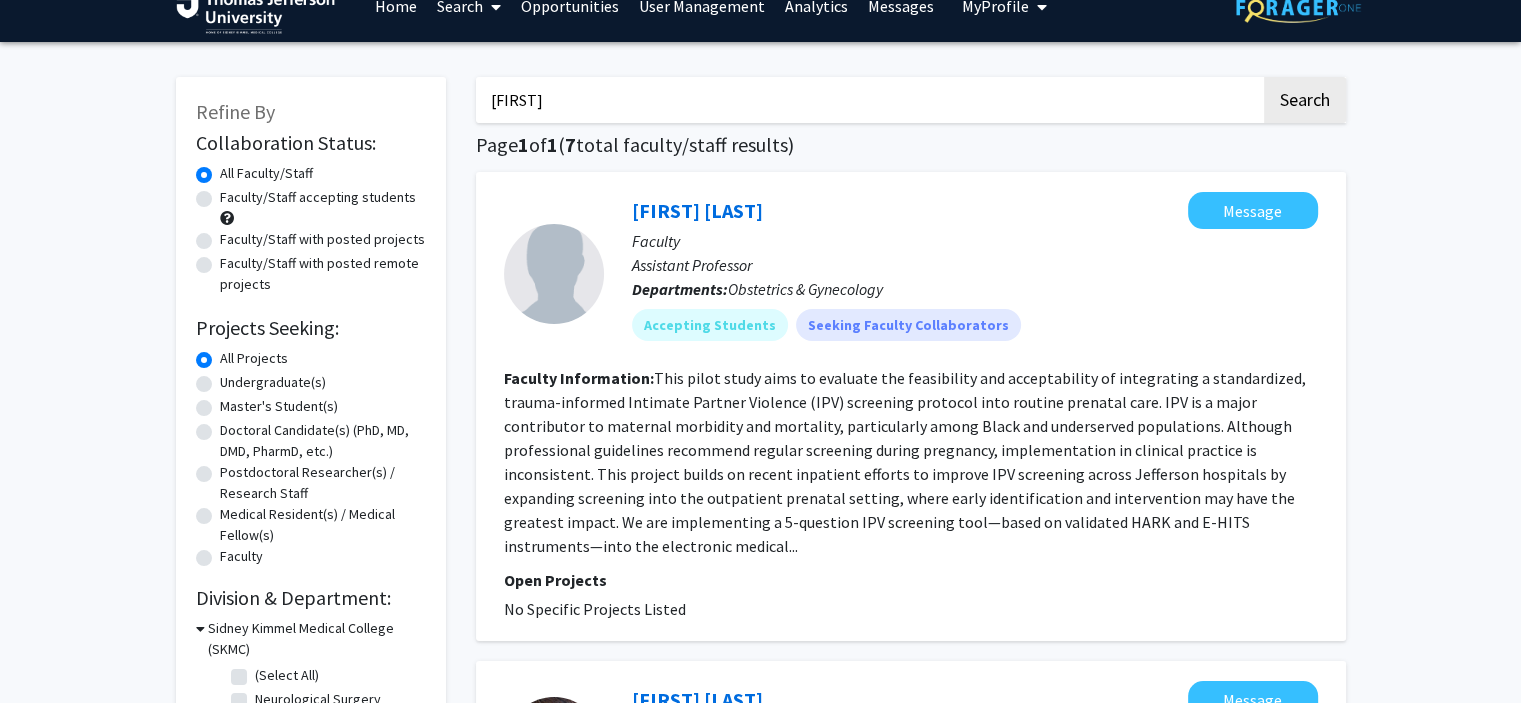 scroll, scrollTop: 0, scrollLeft: 0, axis: both 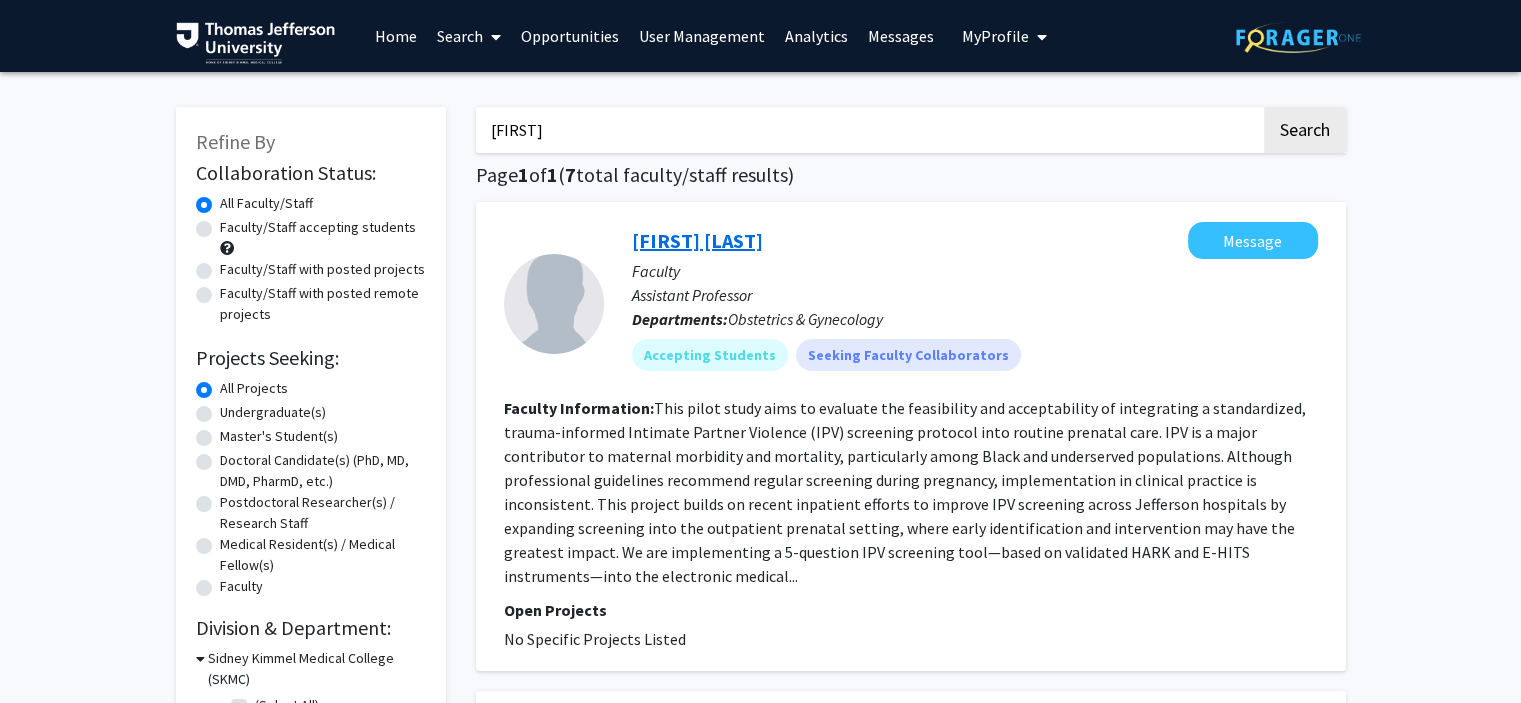 click on "[FIRST] [LAST]" 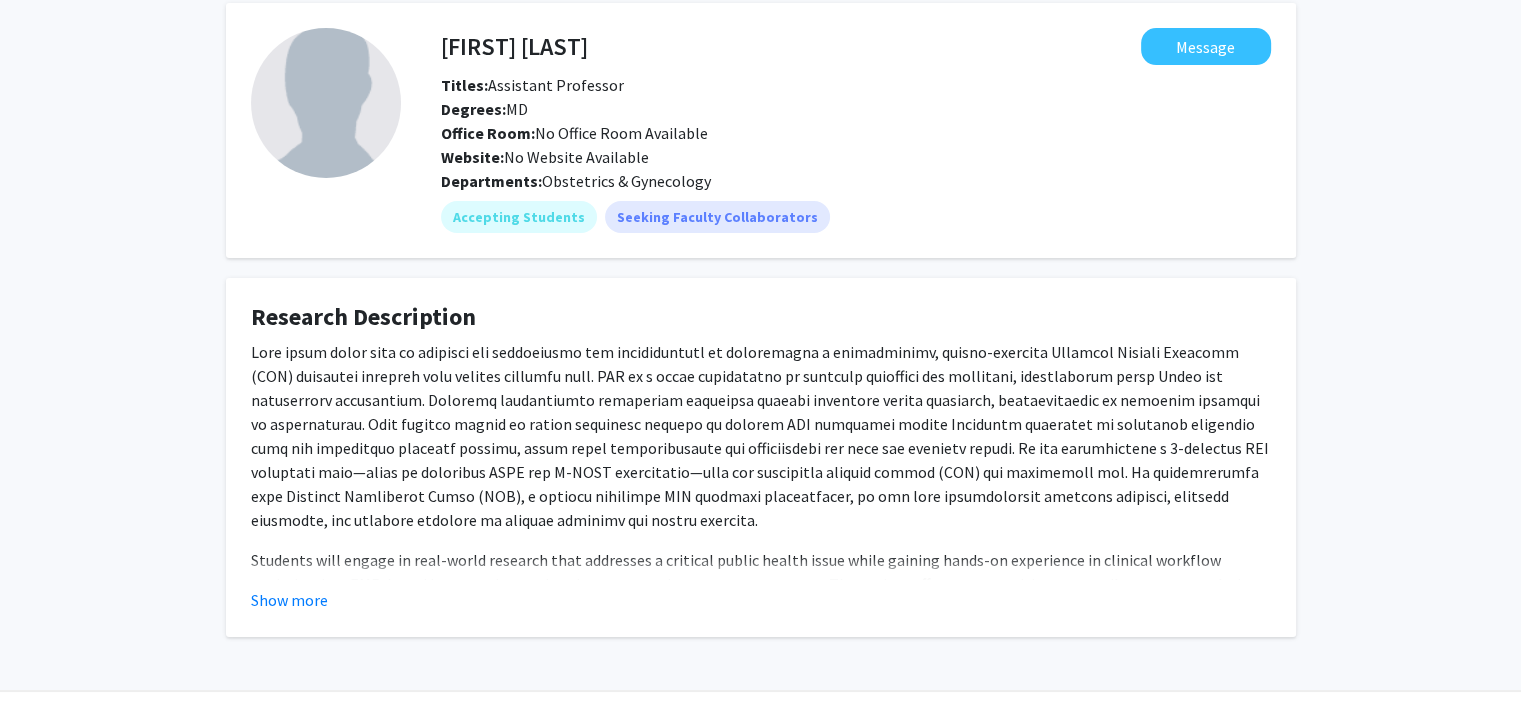 scroll, scrollTop: 142, scrollLeft: 0, axis: vertical 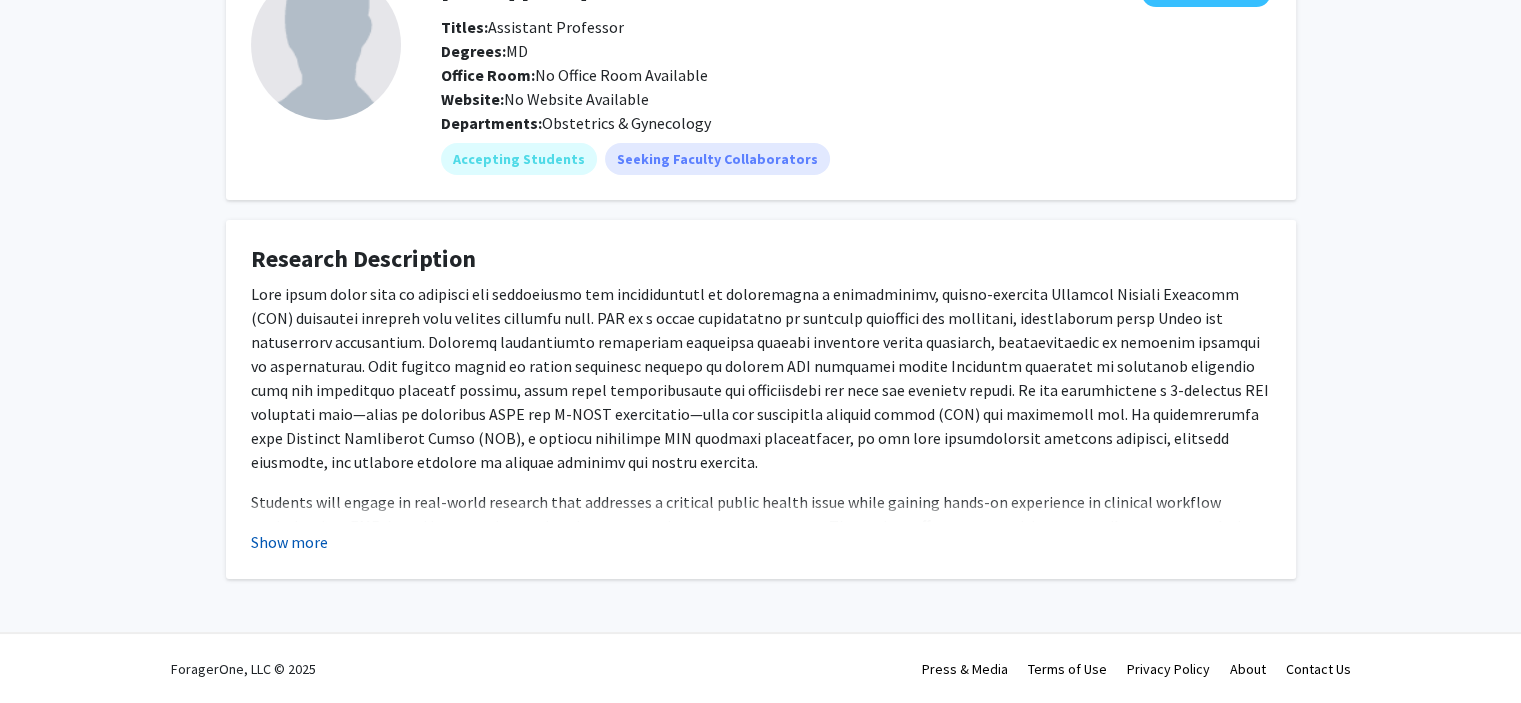 click on "Show more" 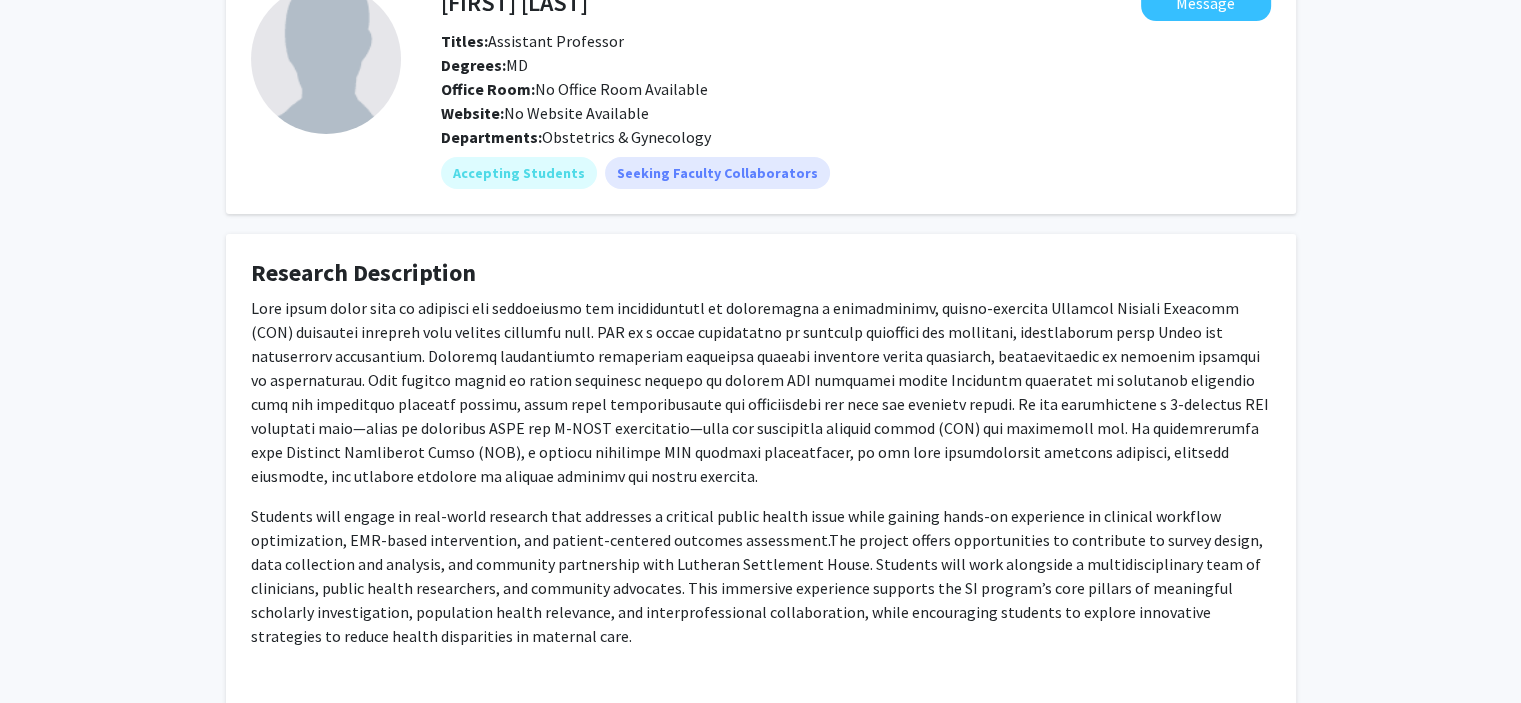 scroll, scrollTop: 0, scrollLeft: 0, axis: both 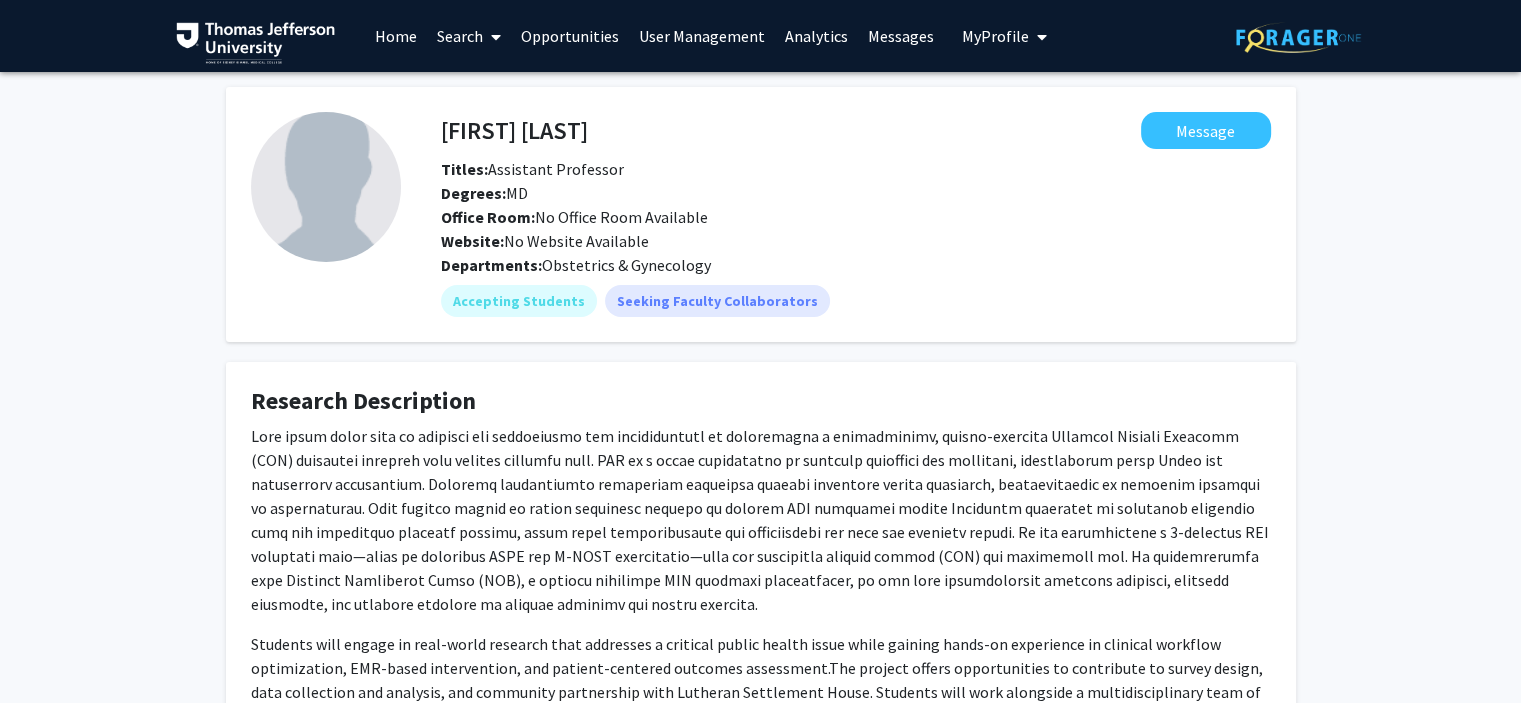 click on "Home" at bounding box center (396, 36) 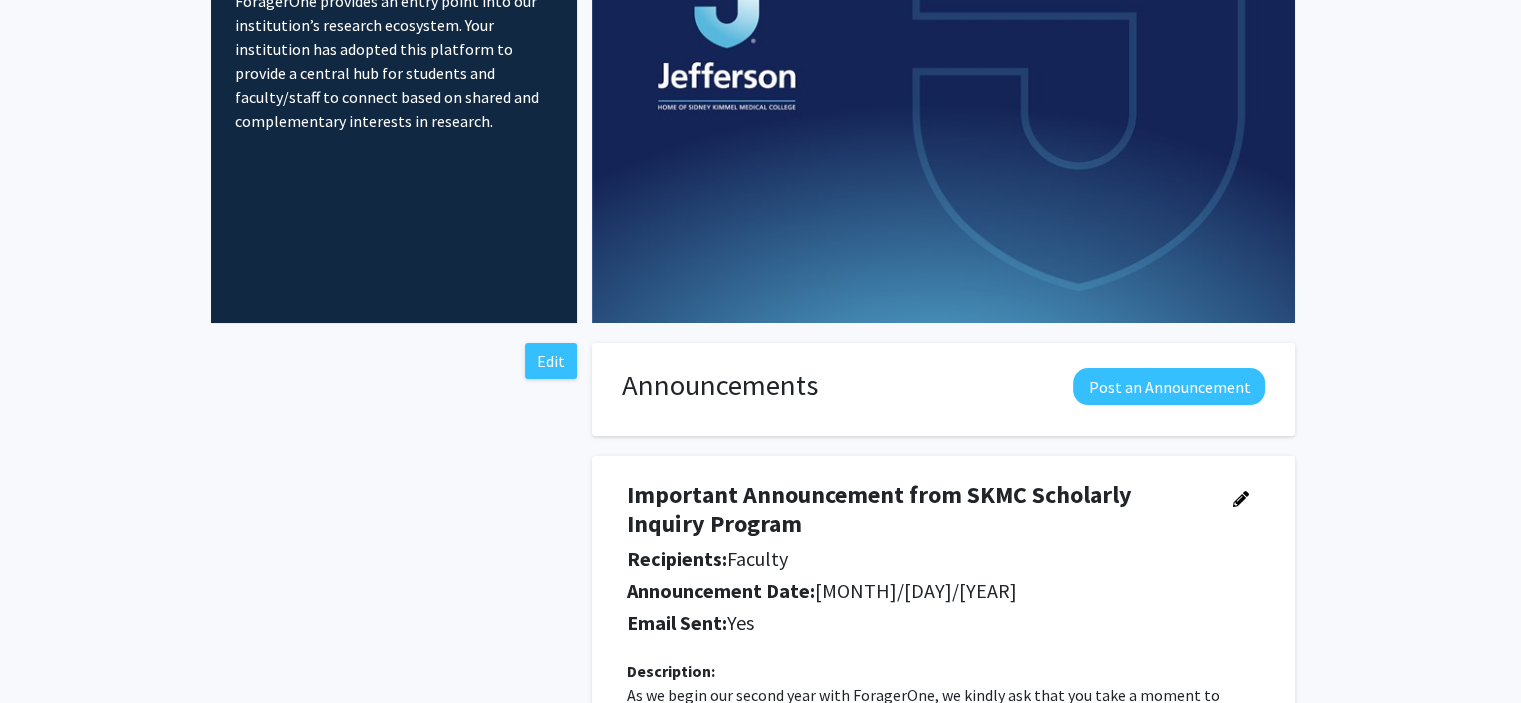 scroll, scrollTop: 0, scrollLeft: 0, axis: both 